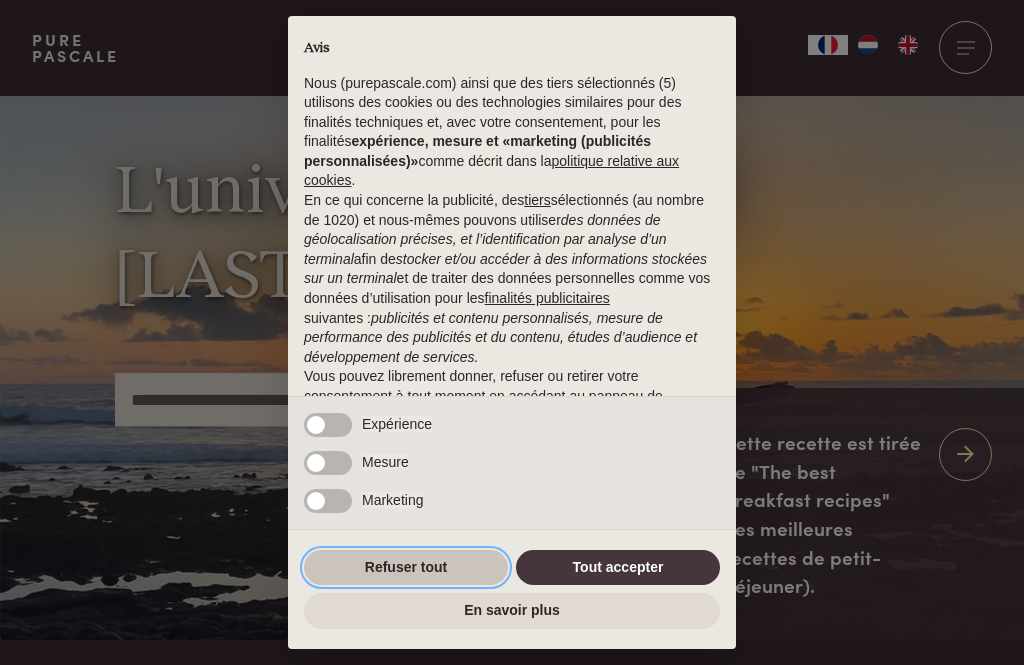 click on "Refuser tout" at bounding box center (406, 568) 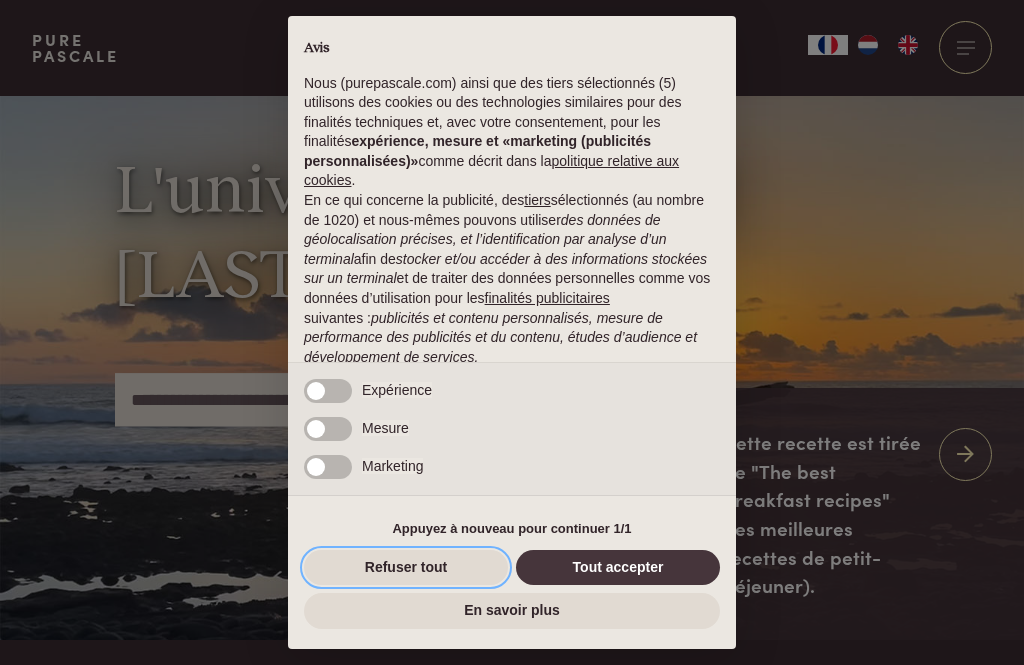 scroll, scrollTop: 144, scrollLeft: 0, axis: vertical 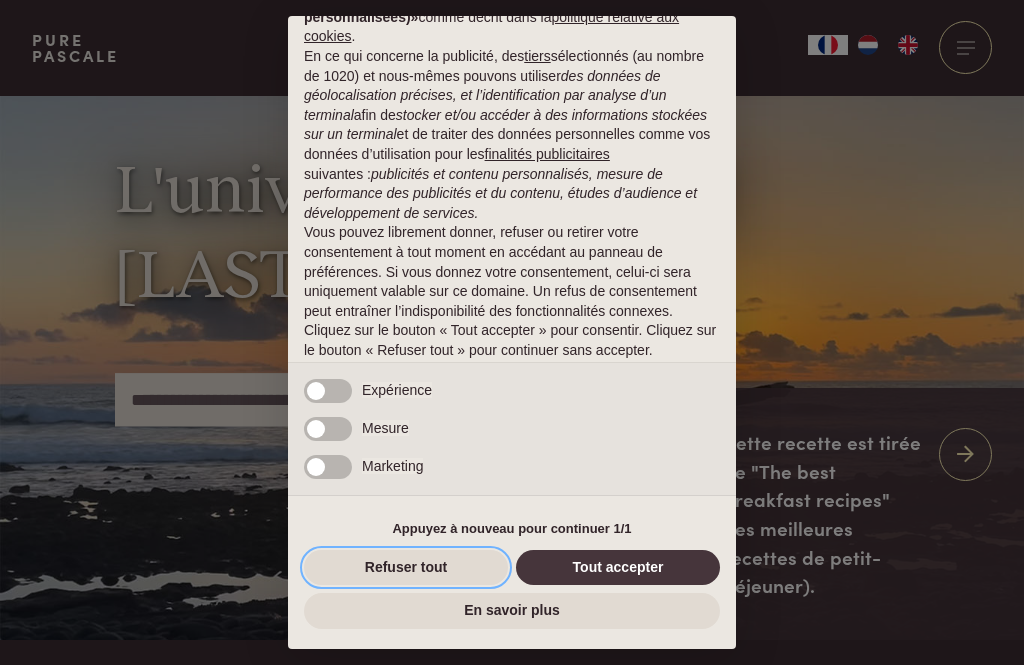 click on "Refuser tout" at bounding box center [406, 568] 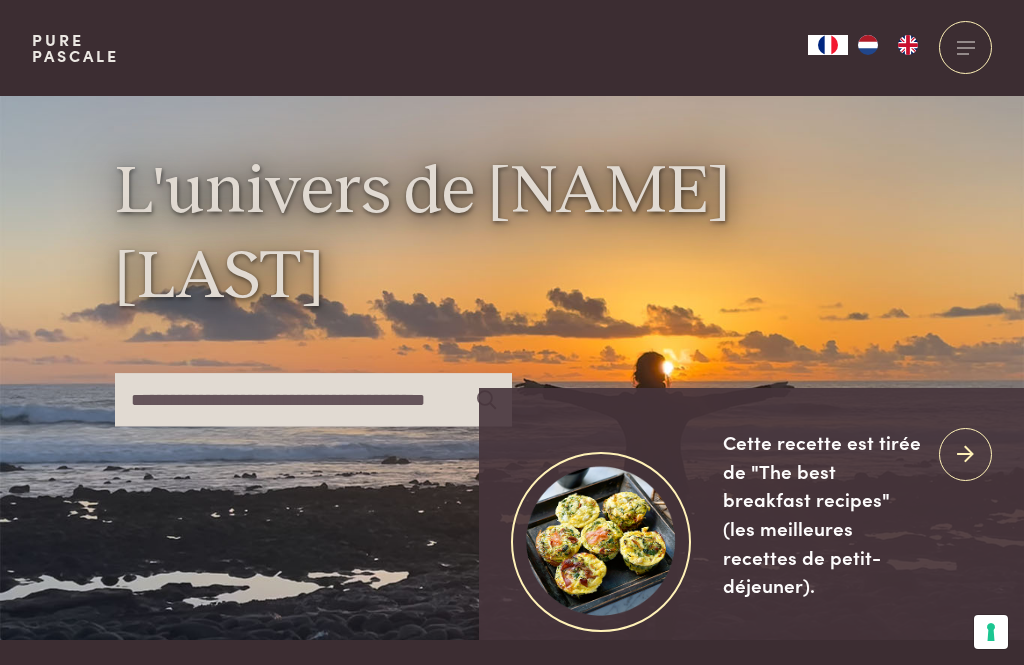 click at bounding box center [965, 47] 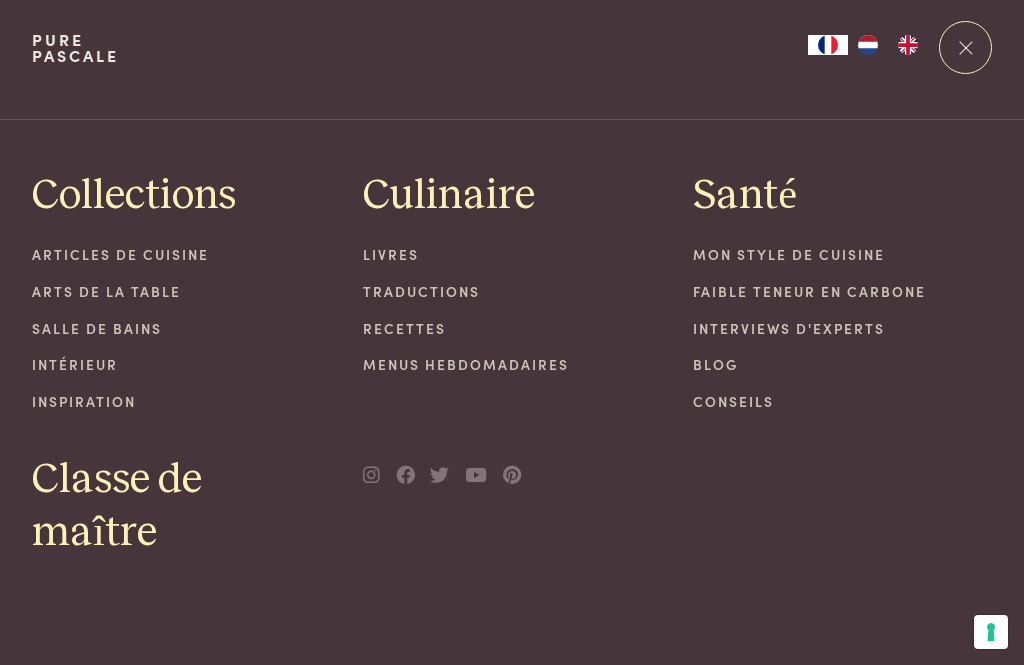 click at bounding box center (868, 45) 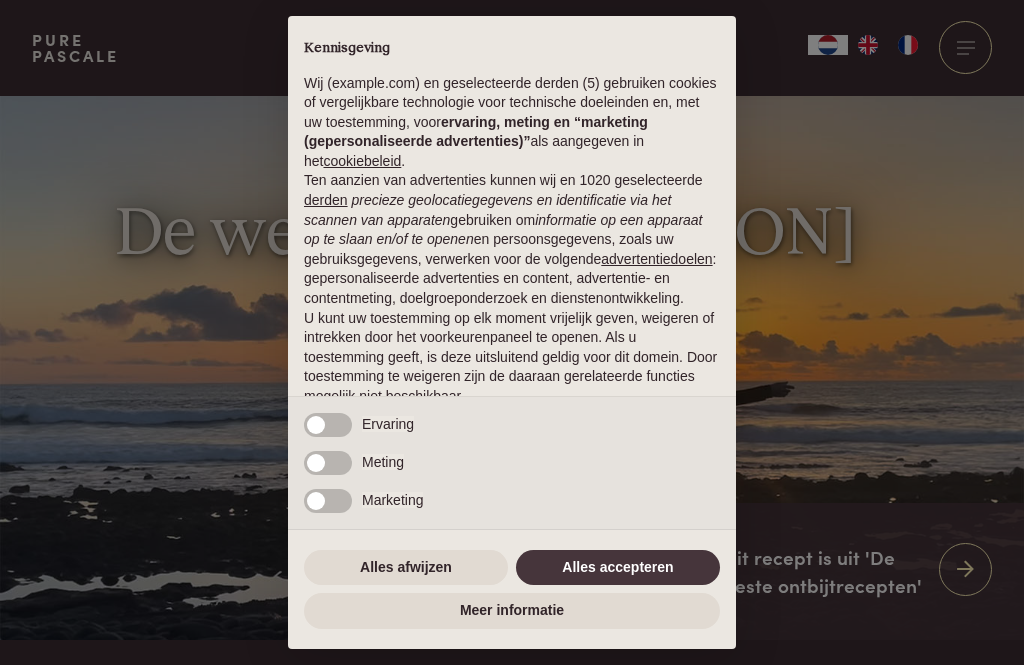scroll, scrollTop: 0, scrollLeft: 0, axis: both 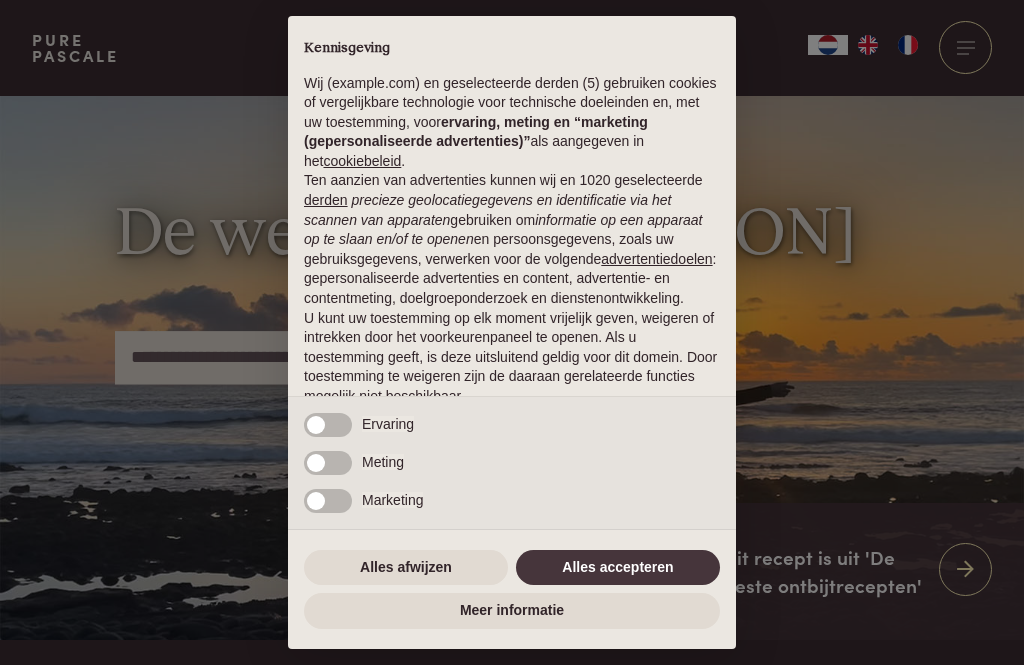 click on "×
Kennisgeving Wij  (example.com)   en geselecteerde derden  (5)   gebruiken cookies of vergelijkbare technologie voor technische doeleinden en, met uw toestemming, voor  ervaring, meting en “marketing (gepersonaliseerde advertenties)”  als aangegeven in het  cookiebeleid .  Ten aanzien van advertenties kunnen wij en 1020  geselecteerde  derden   precieze geolocatiegegevens en identificatie via het scannen van apparaten  gebruiken om  informatie op een apparaat op te slaan en/of te openen  en persoonsgegevens, zoals uw gebruiksgegevens, verwerken voor de volgende  advertentiedoelen : gepersonaliseerde advertenties en content, advertentie- en contentmeting, doelgroeponderzoek en dienstenontwikkeling. U kunt uw toestemming op elk moment vrijelijk geven, weigeren of intrekken door het voorkeurenpaneel te openen. Als u toestemming geeft, is deze uitsluitend geldig voor dit domein. Door toestemming te weigeren zijn de daaraan gerelateerde functies mogelijk niet beschikbaar. Noodzakelijke" at bounding box center (512, 332) 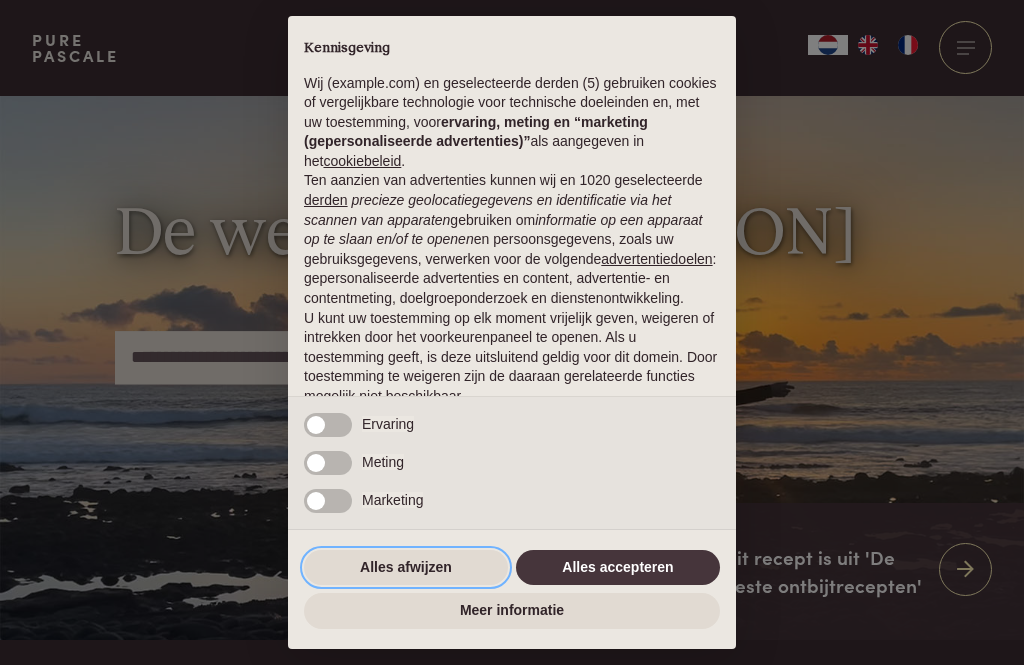 click on "Alles afwijzen" at bounding box center [406, 568] 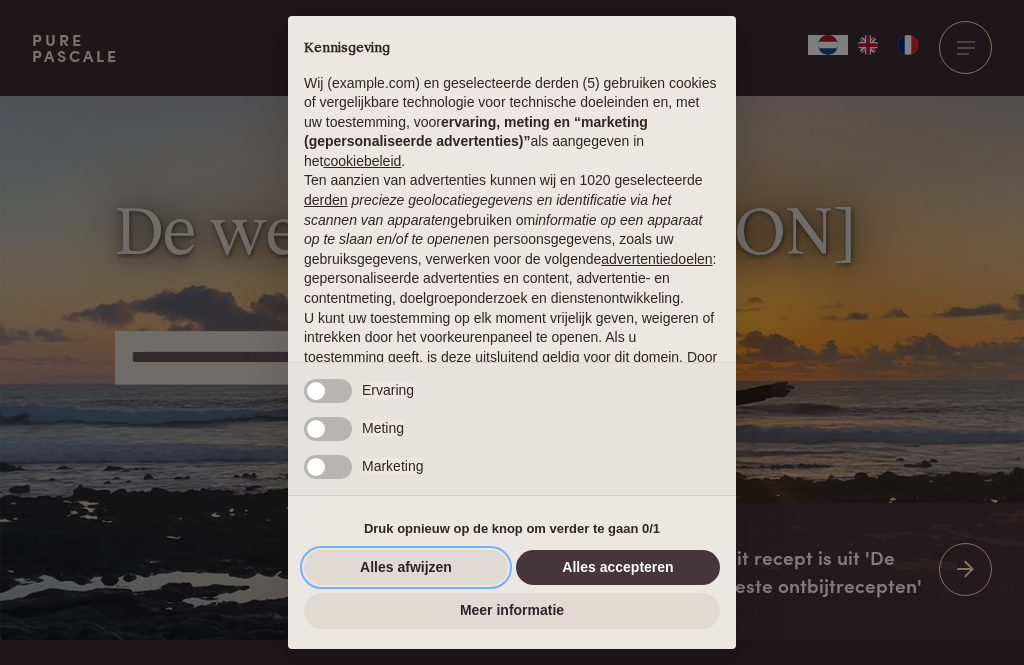 scroll, scrollTop: 125, scrollLeft: 0, axis: vertical 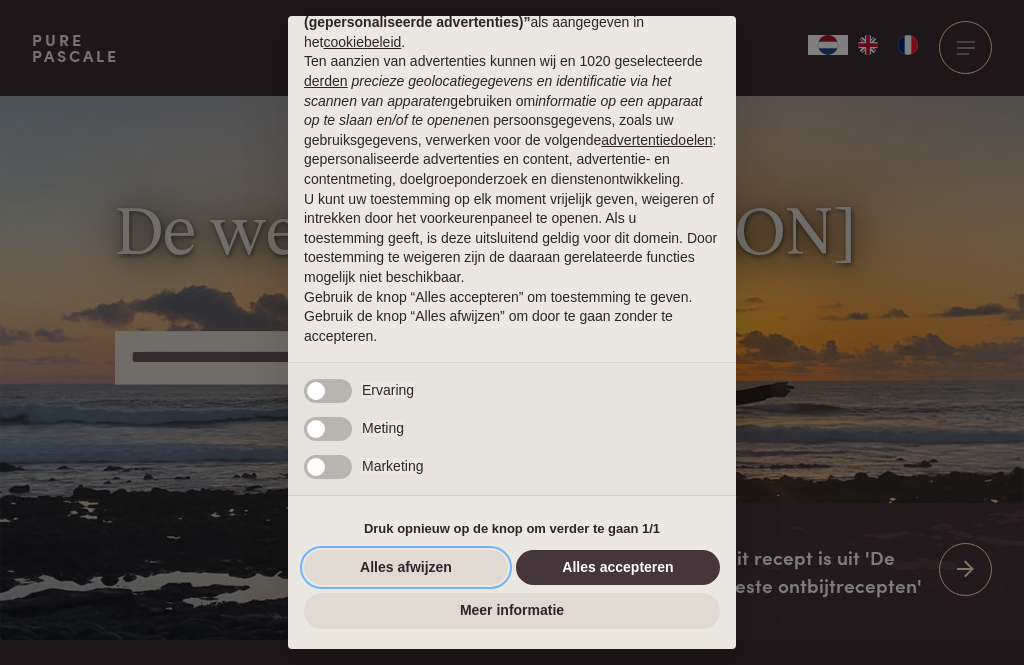 click on "Alles afwijzen" at bounding box center [406, 568] 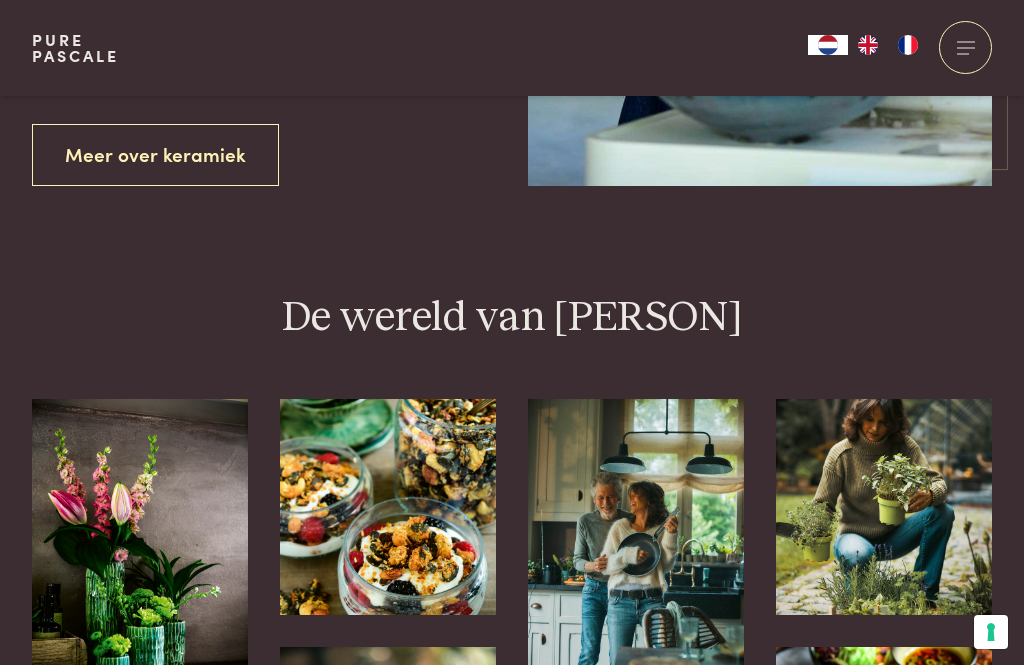 scroll, scrollTop: 3536, scrollLeft: 0, axis: vertical 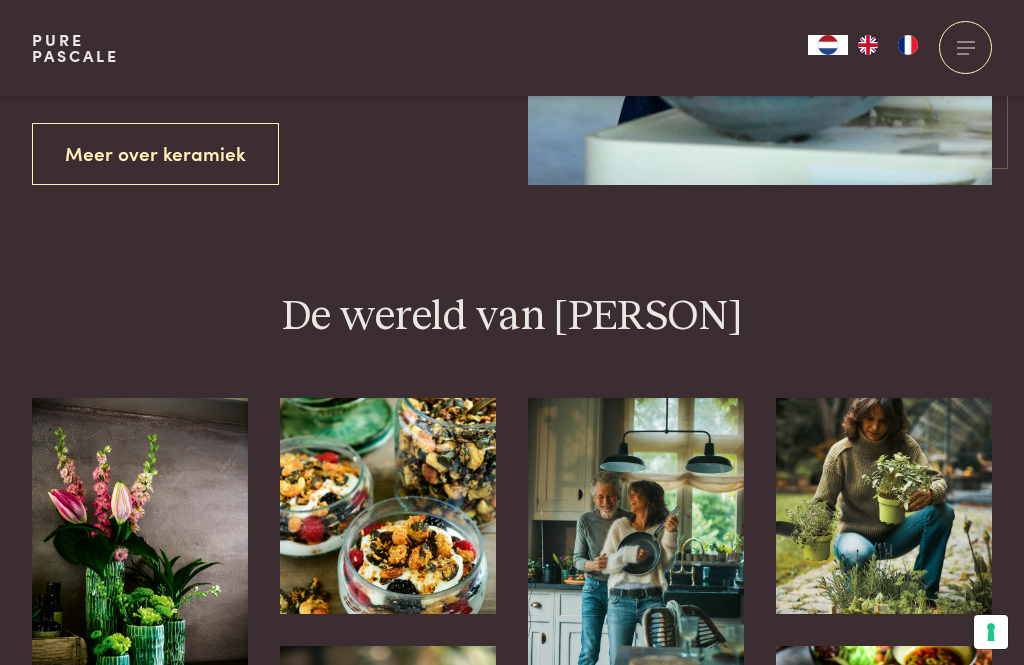 click on "De wereld van [PERSON]
Laat je inspireren" at bounding box center (512, 684) 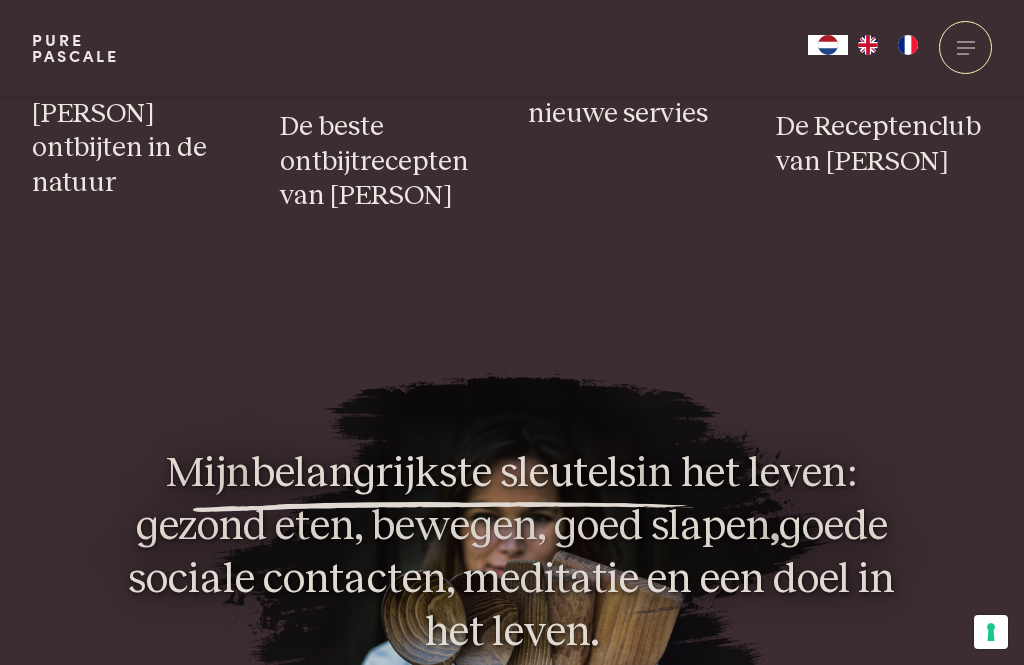scroll, scrollTop: 1075, scrollLeft: 0, axis: vertical 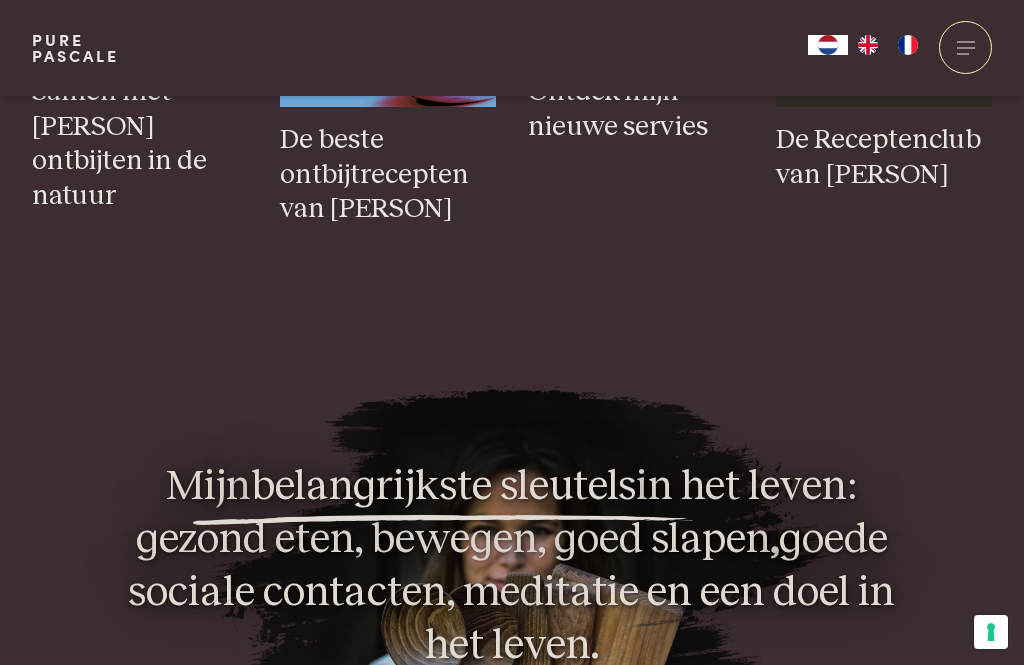 click at bounding box center (965, 47) 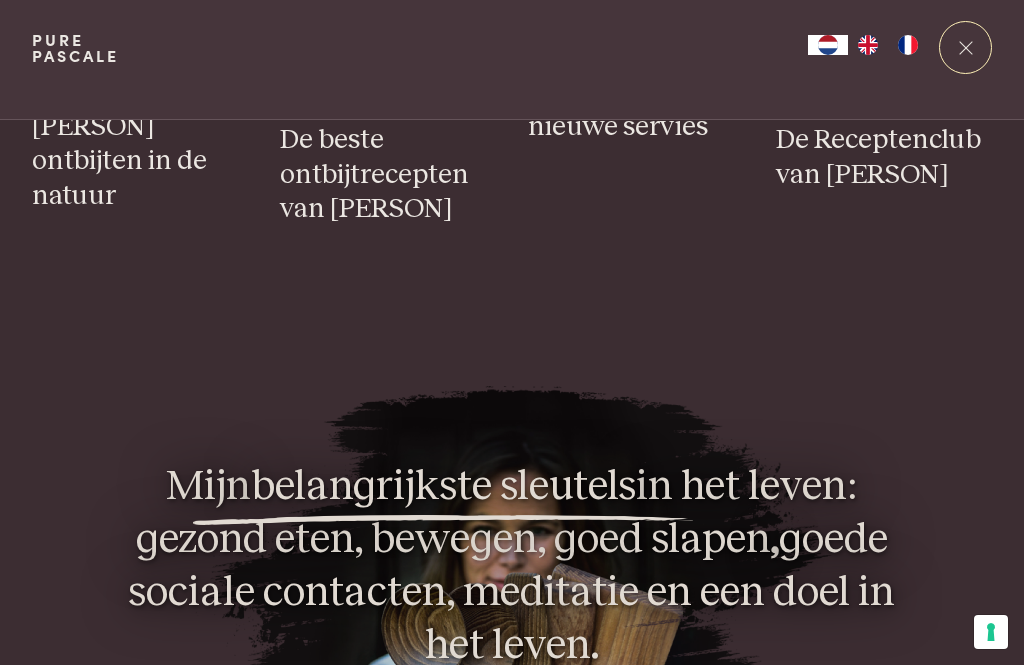 scroll, scrollTop: 0, scrollLeft: 0, axis: both 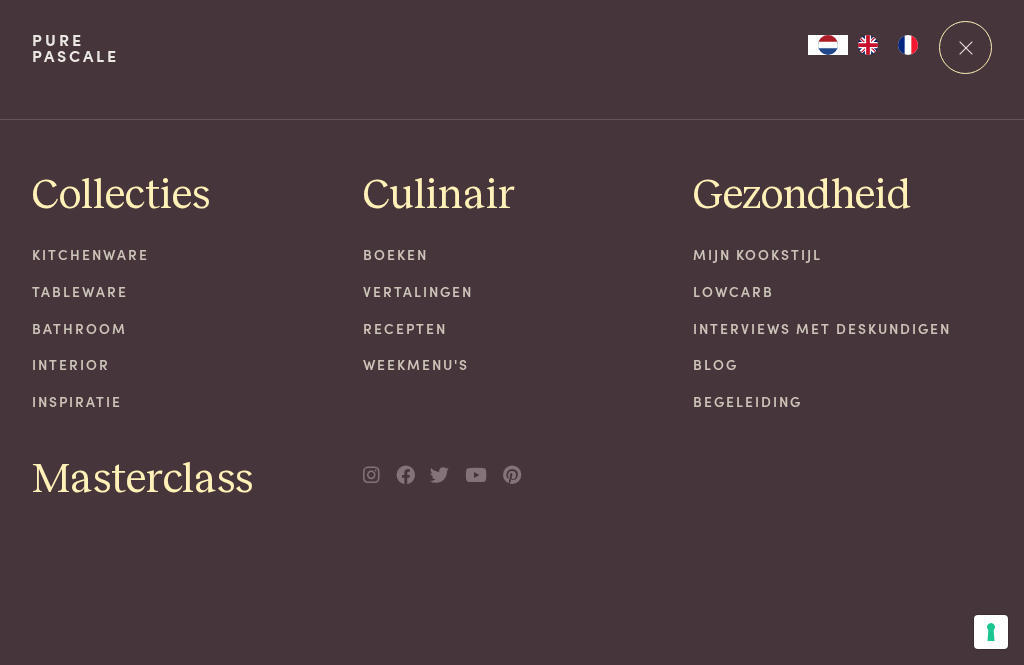 click at bounding box center [965, 47] 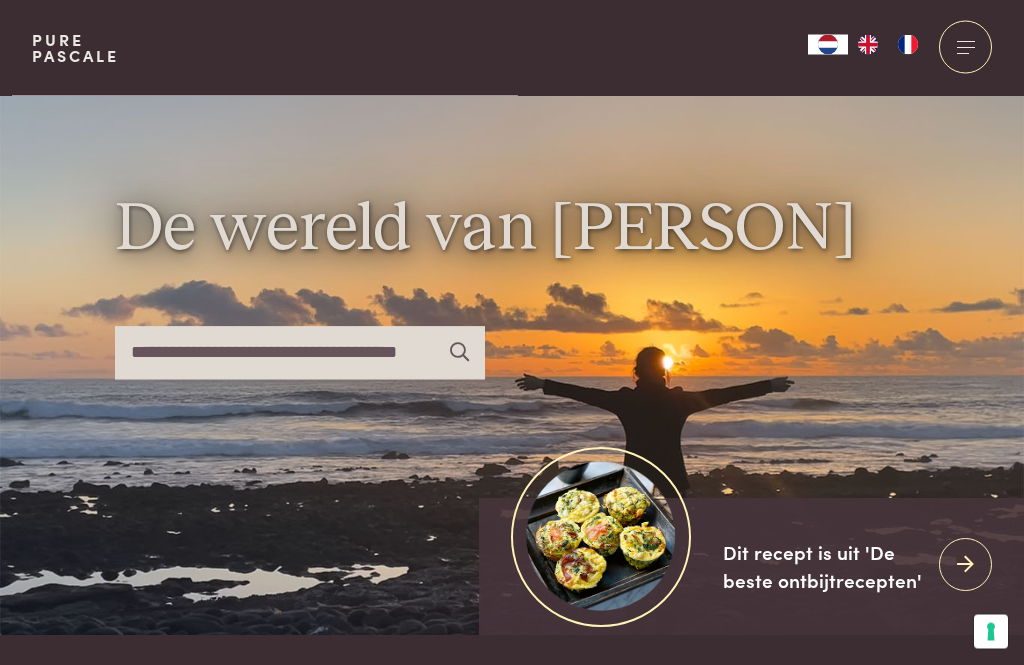 scroll, scrollTop: 0, scrollLeft: 0, axis: both 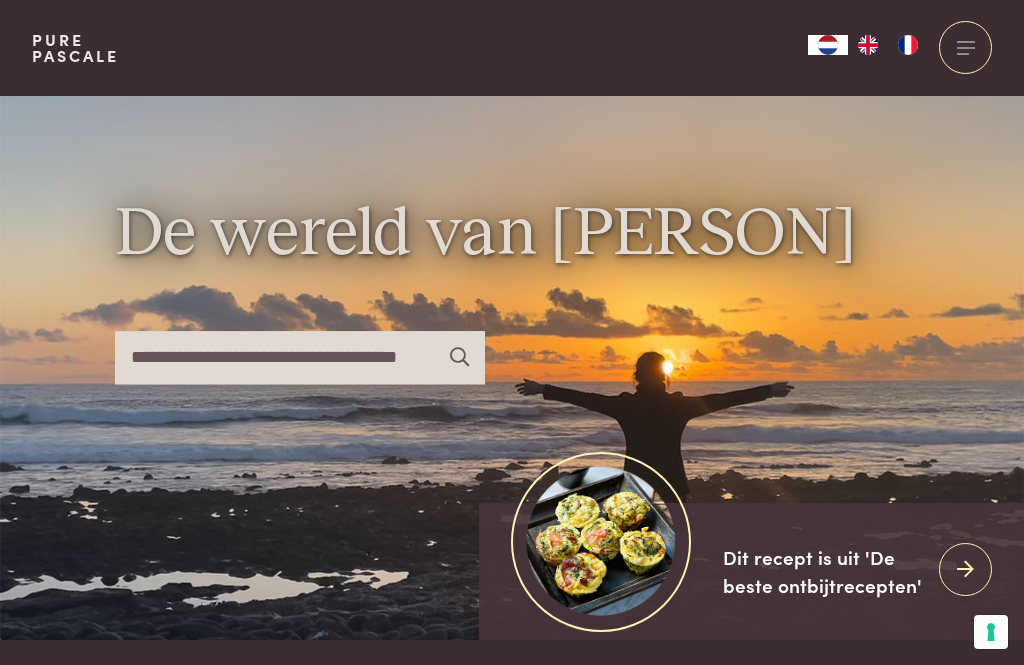 click at bounding box center (300, 357) 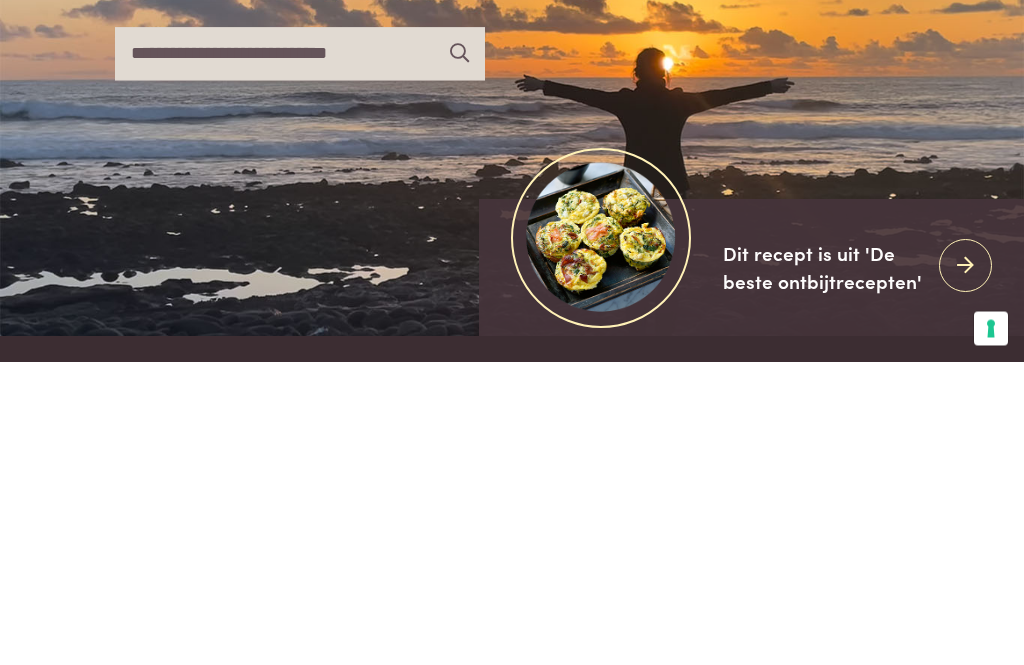 type on "**********" 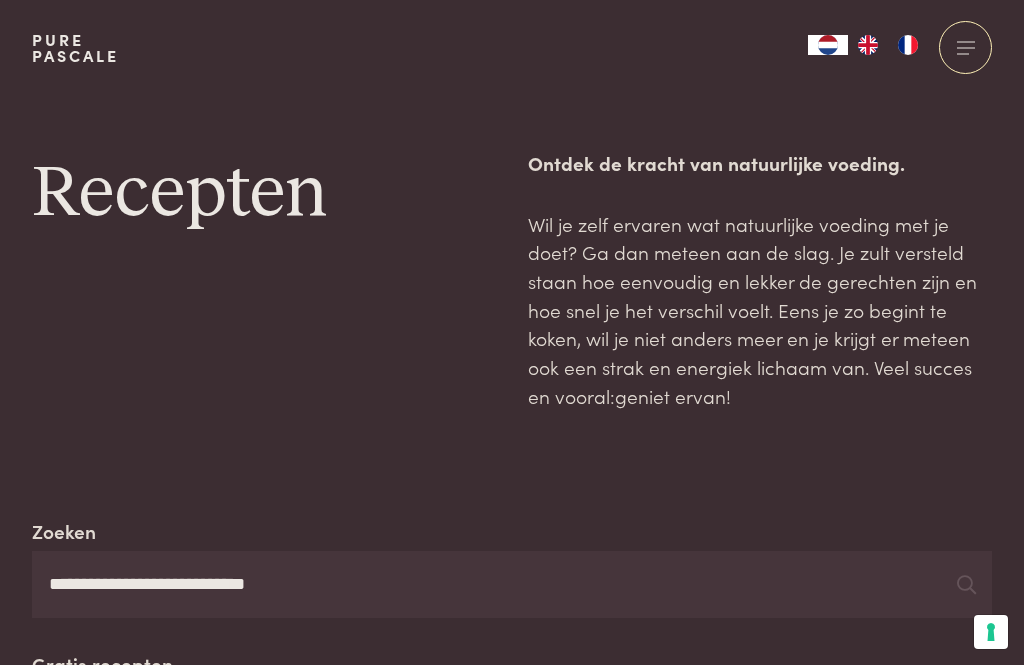 scroll, scrollTop: 0, scrollLeft: 0, axis: both 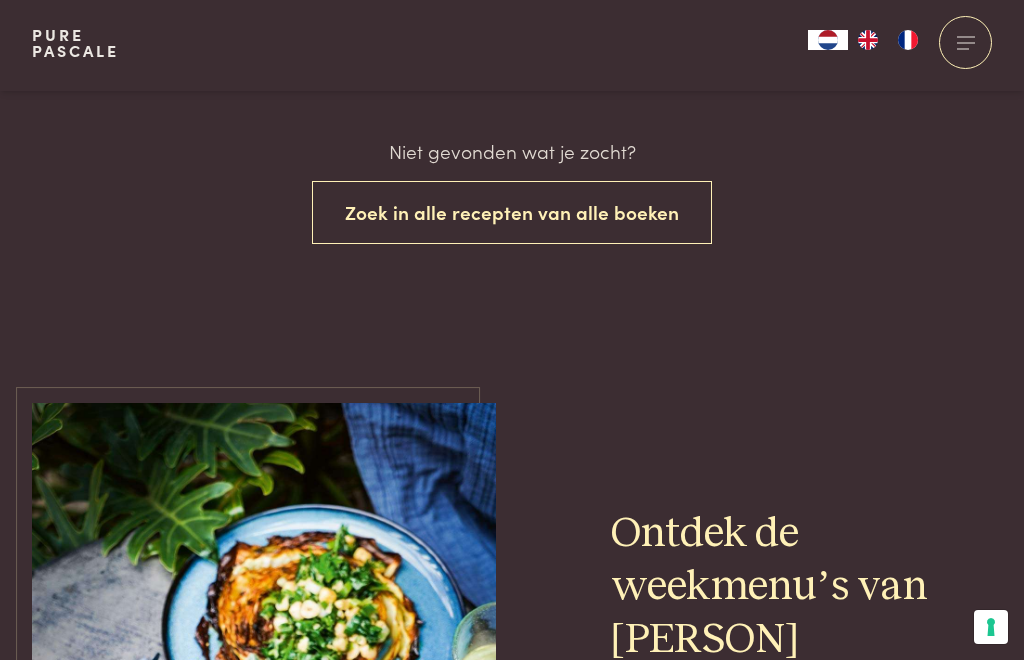 click on "Zoek in  alle recepten van alle boeken" at bounding box center (512, 217) 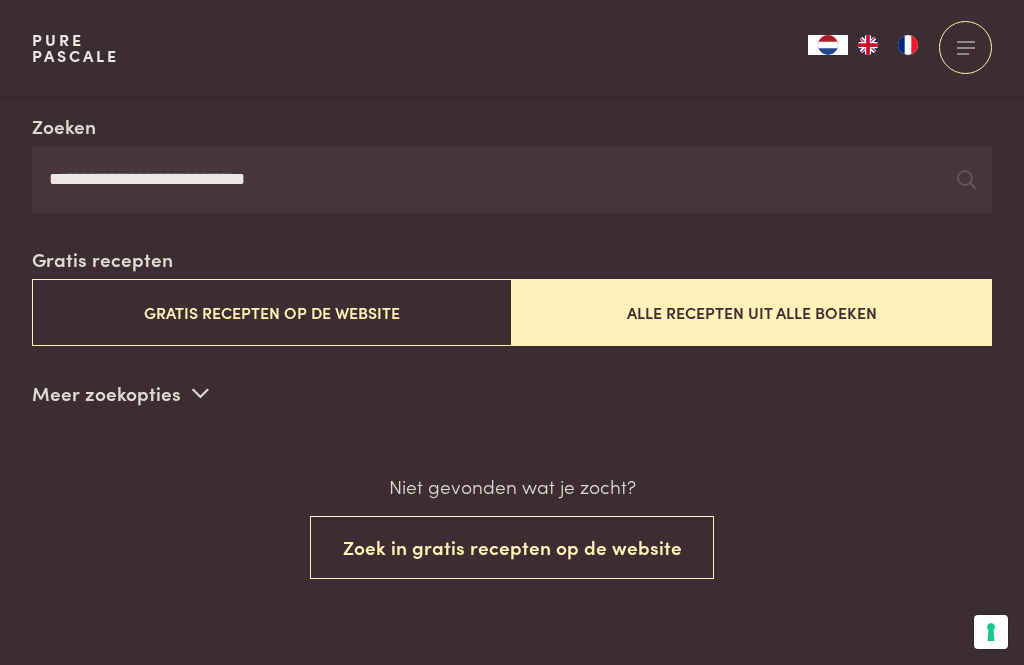 scroll, scrollTop: 404, scrollLeft: 0, axis: vertical 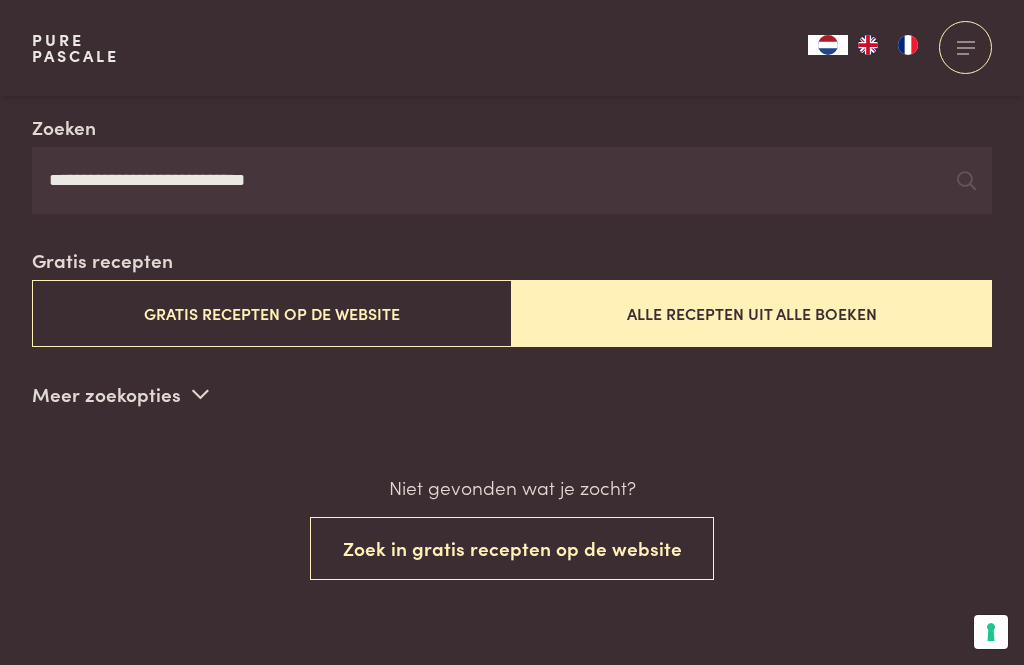click on "Gratis recepten op de website" at bounding box center (272, 313) 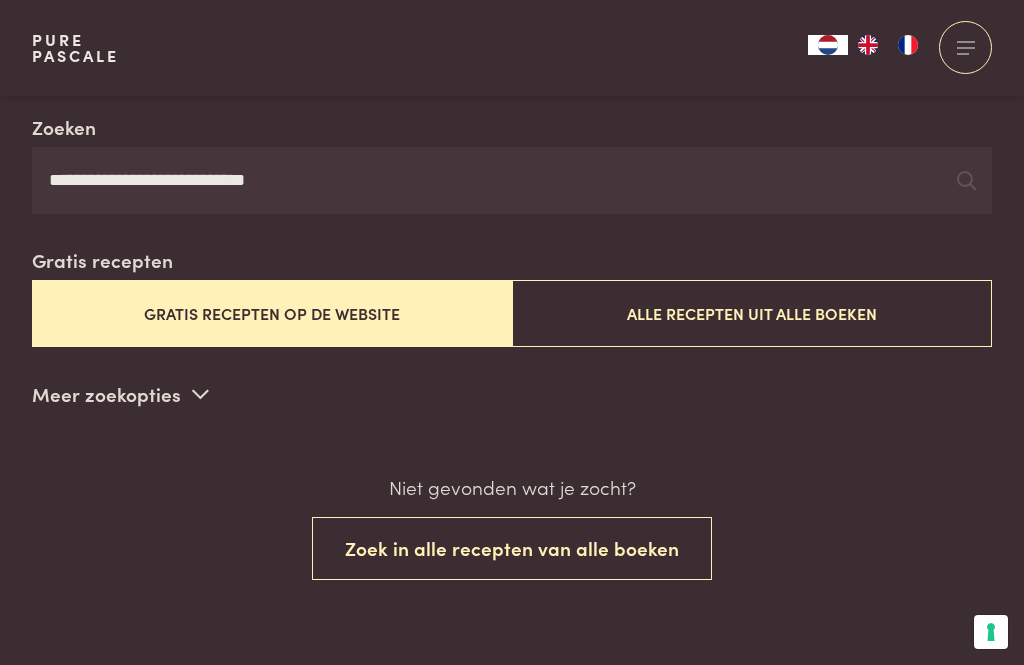 click on "Gratis recepten op de website" at bounding box center [272, 313] 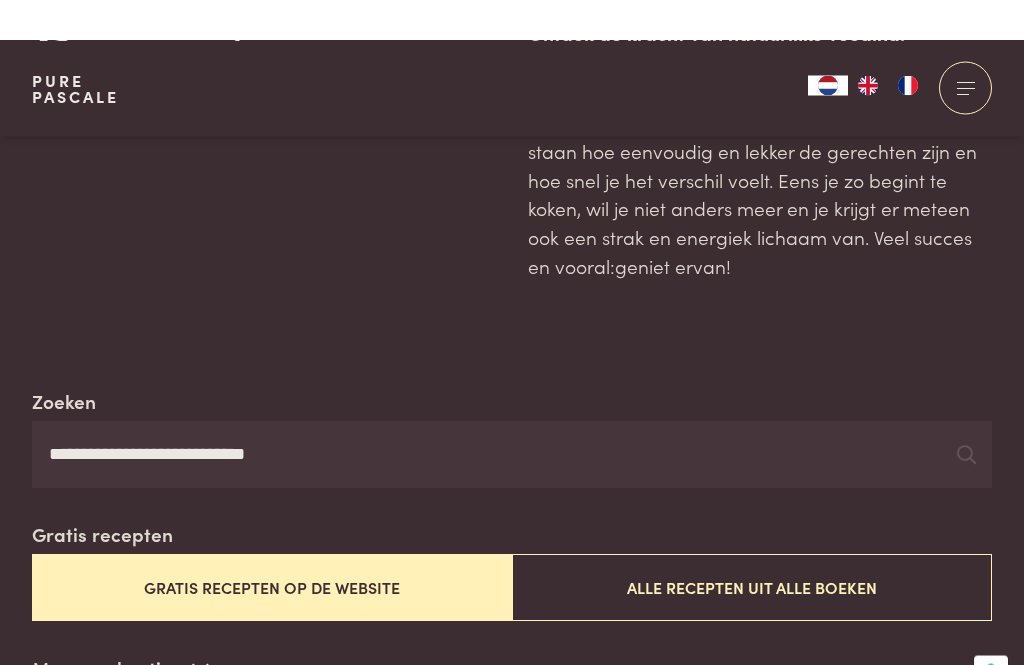 scroll, scrollTop: 128, scrollLeft: 0, axis: vertical 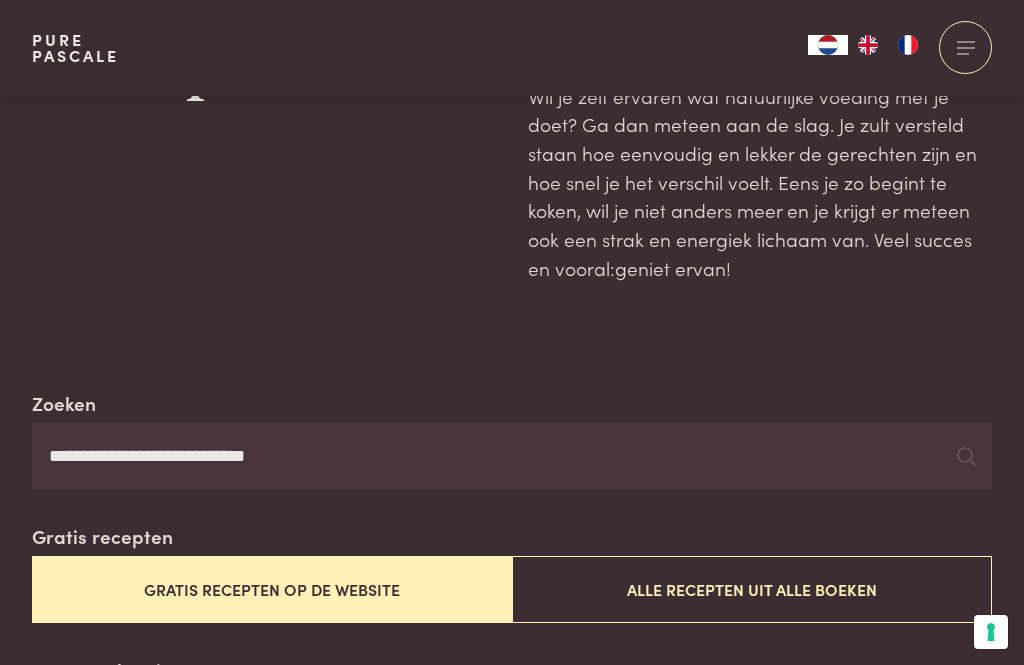 click on "Gratis recepten op de website" at bounding box center [272, 589] 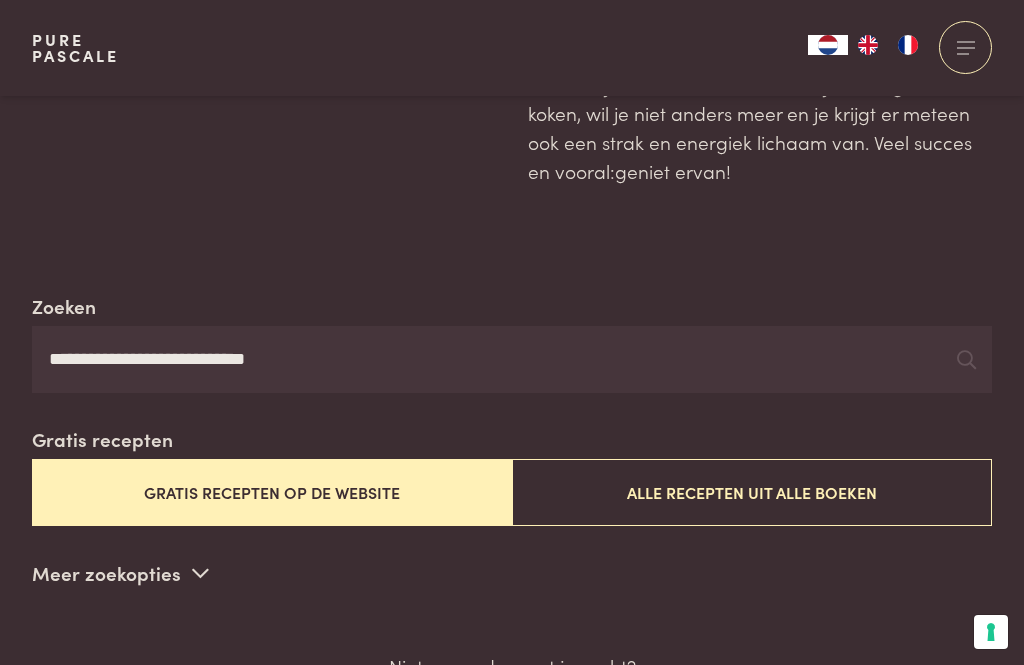 scroll, scrollTop: 477, scrollLeft: 0, axis: vertical 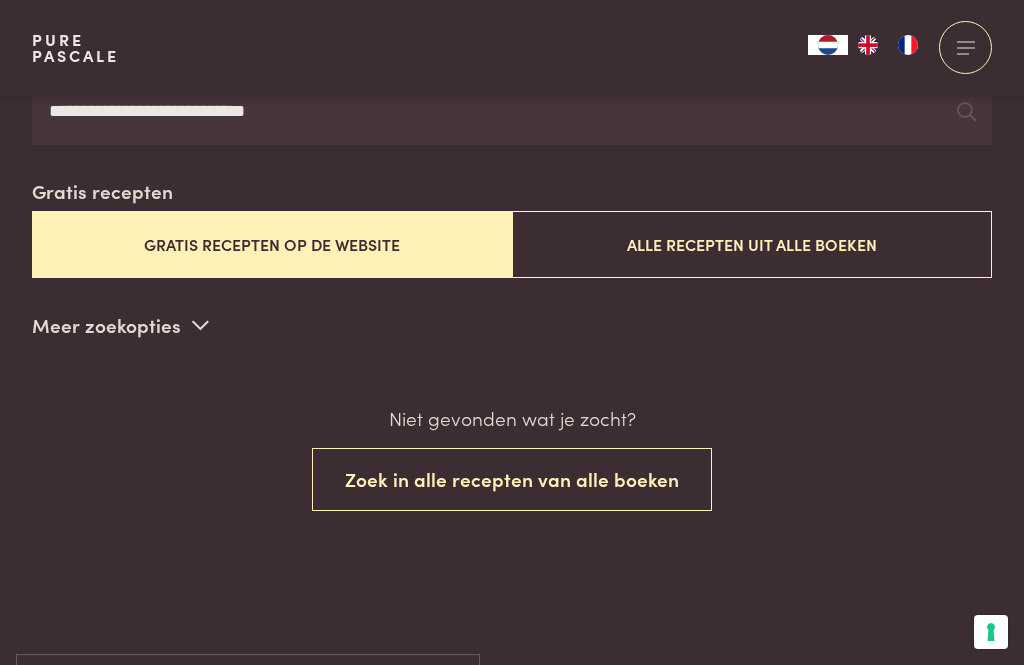 click on "Pure
Pascale
Collecties
Kitchenware   Tableware   Bathroom   Interior   Inspiratie   Alles van Collecties     Collecties
Culinair
Boeken   Vertalingen   Recepten   Weekmenu's   Alles van Culinair     Culinair
Gezondheid
Mijn kookstijl   Lowcarb   Interviews met deskundigen   Blog   Begeleiding   Alles van Gezondheid     Gezondheid
Masterclass" at bounding box center [512, 48] 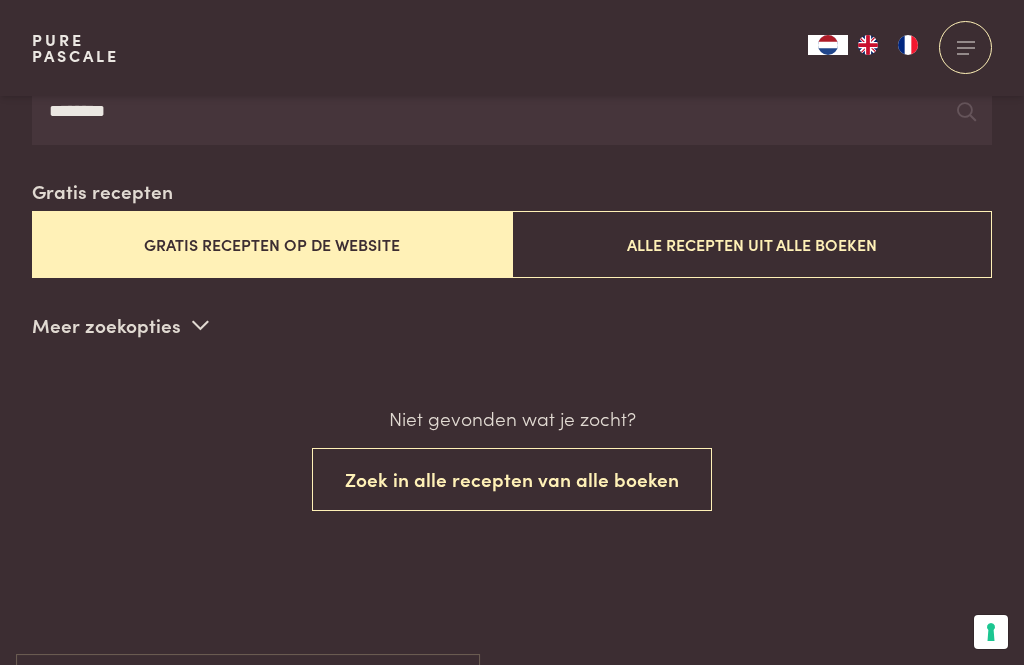 type on "******" 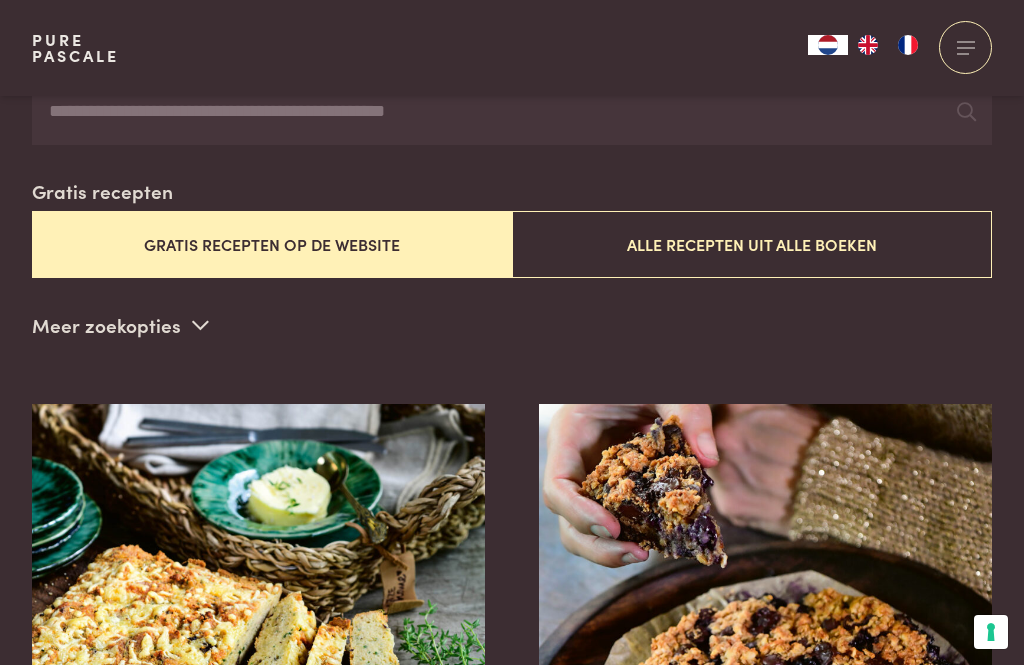 type 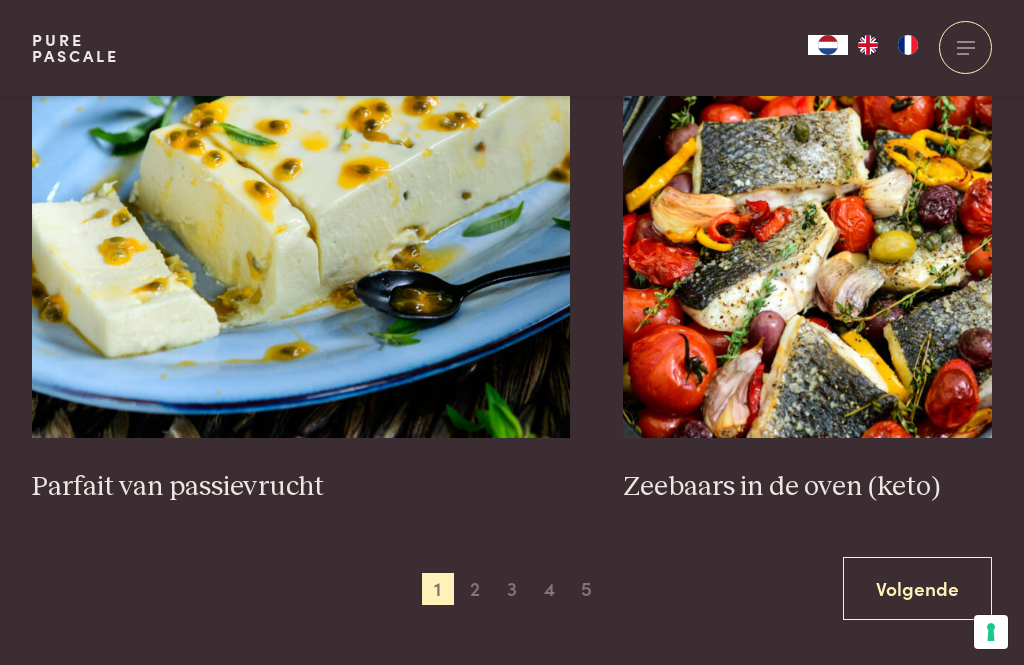 scroll, scrollTop: 3553, scrollLeft: 0, axis: vertical 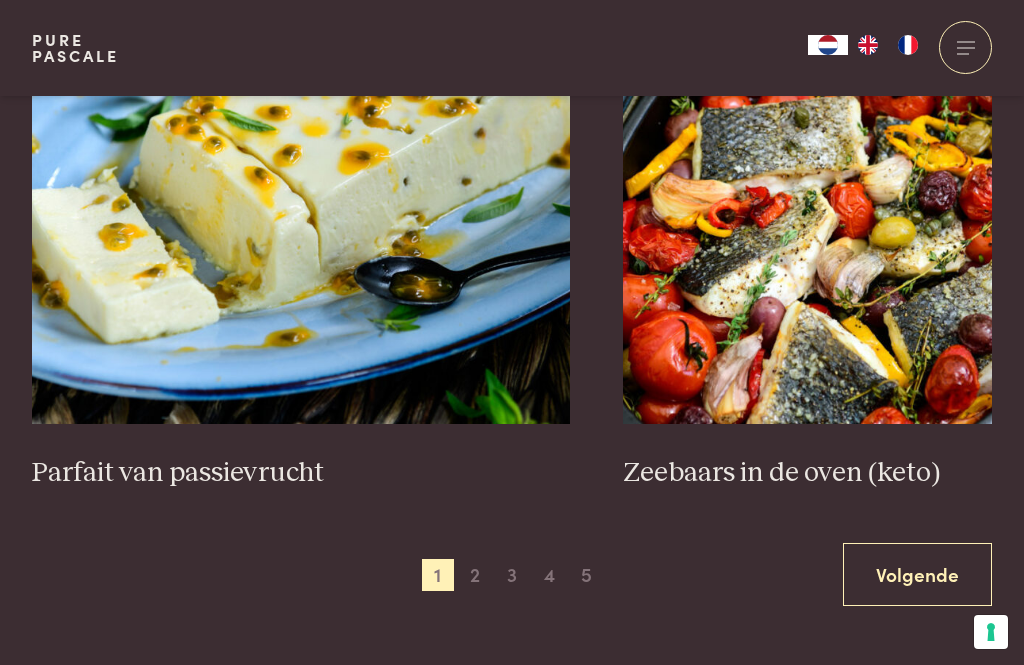 click on "2" at bounding box center [475, 575] 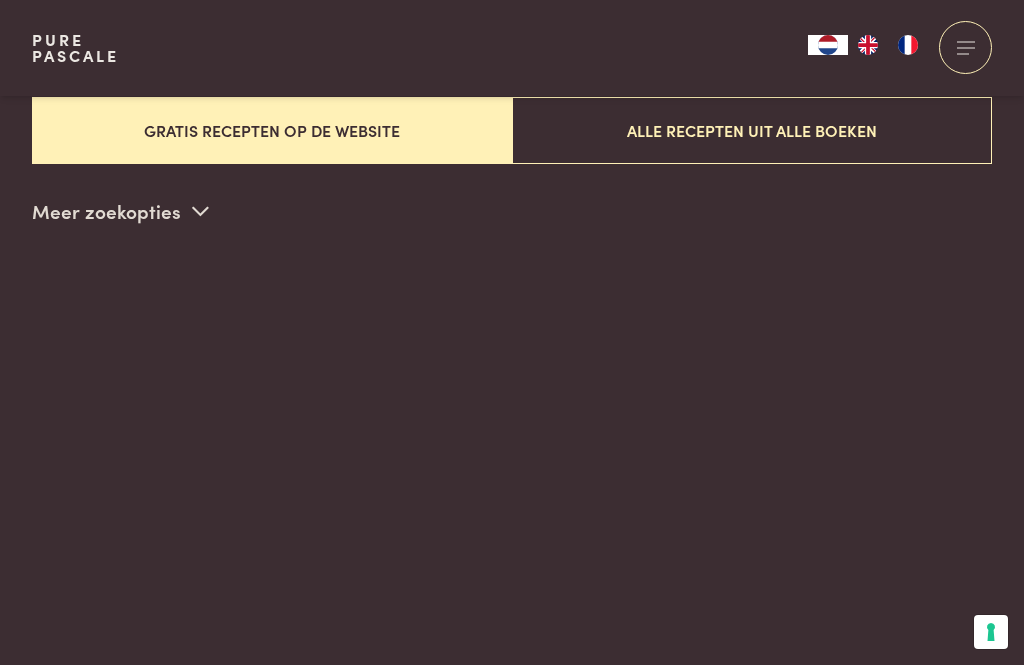 scroll, scrollTop: 511, scrollLeft: 0, axis: vertical 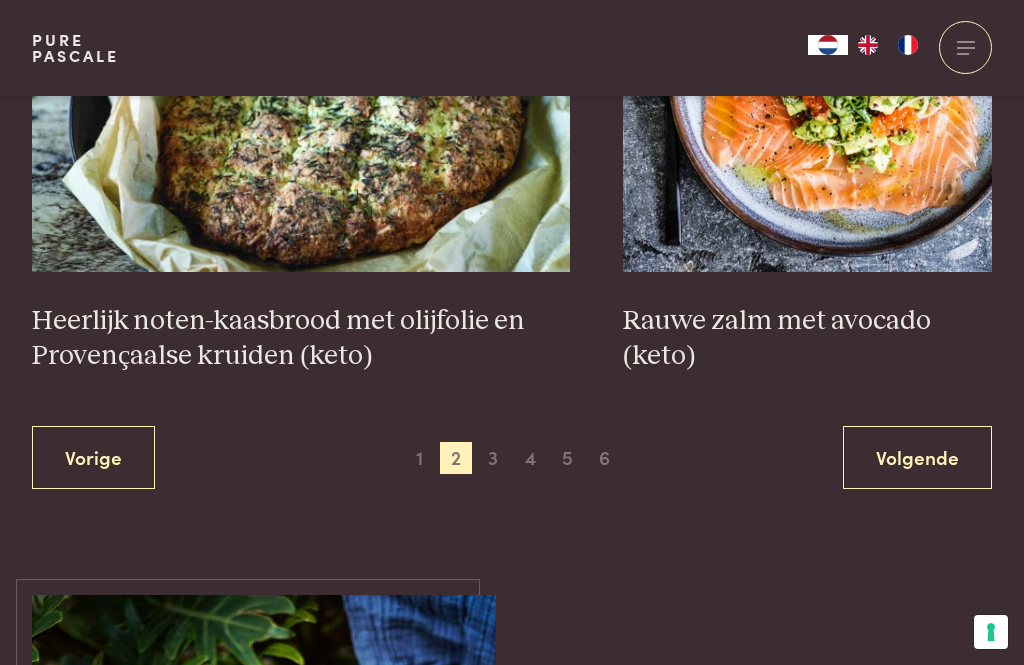 click on "Volgende" at bounding box center [917, 457] 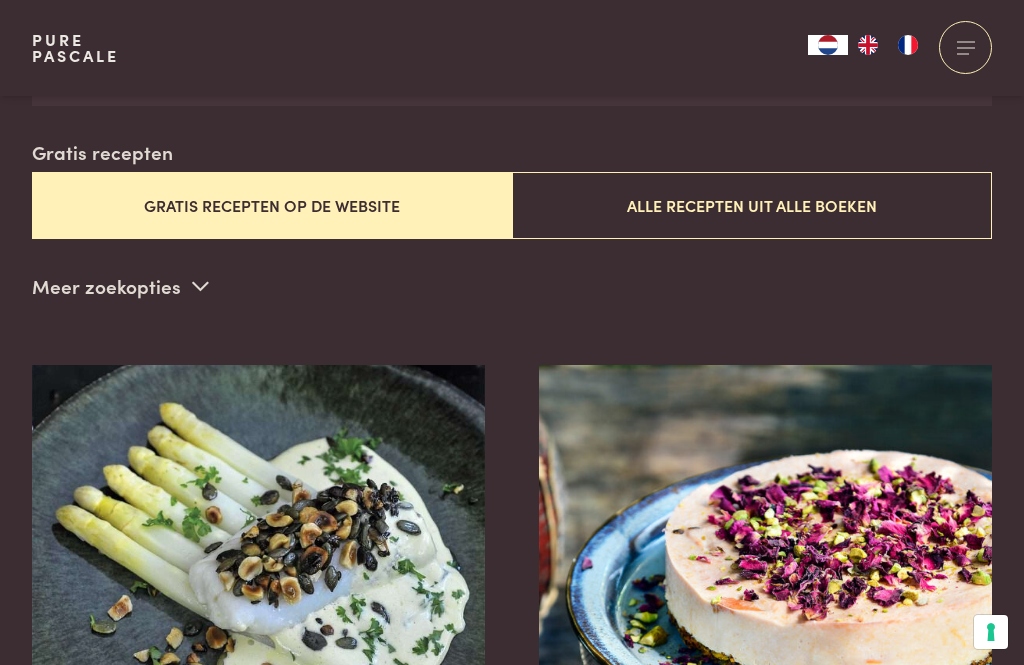 scroll, scrollTop: 511, scrollLeft: 0, axis: vertical 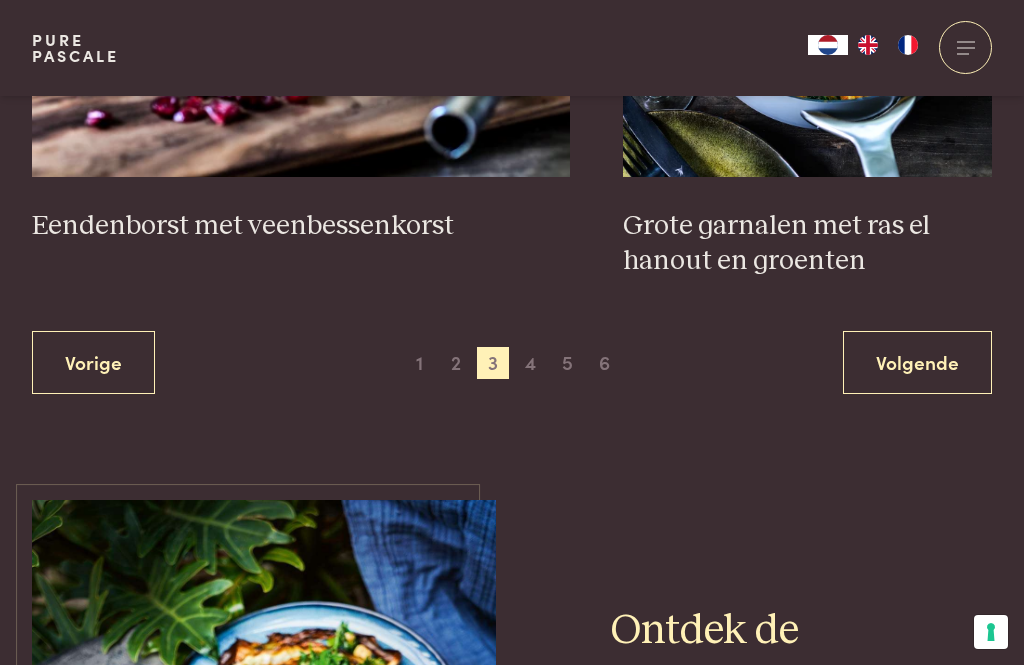 click on "Volgende" at bounding box center (917, 362) 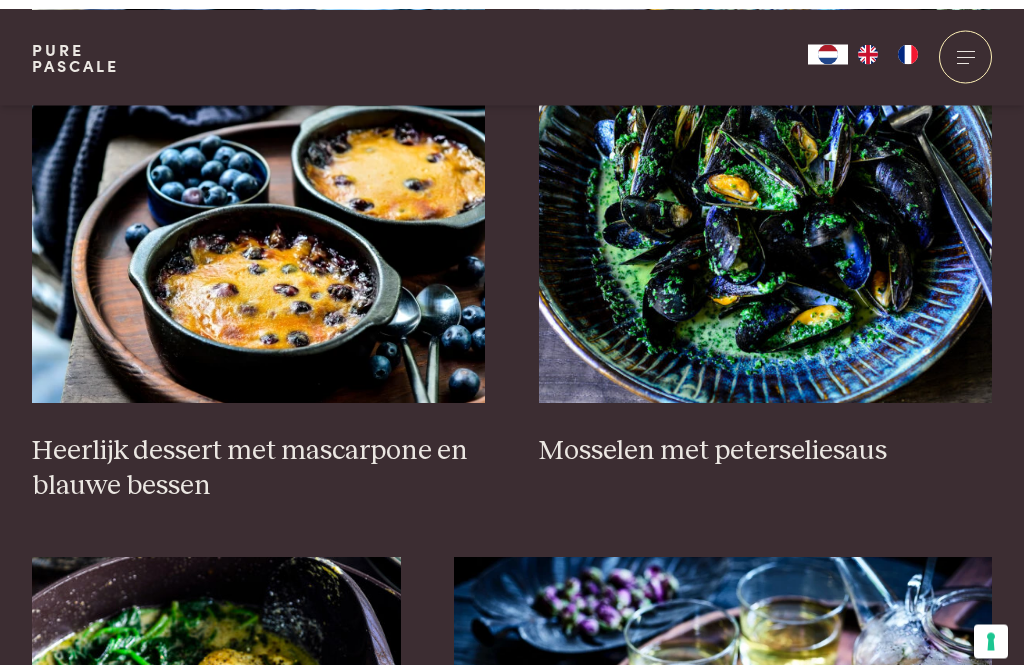 scroll, scrollTop: 873, scrollLeft: 0, axis: vertical 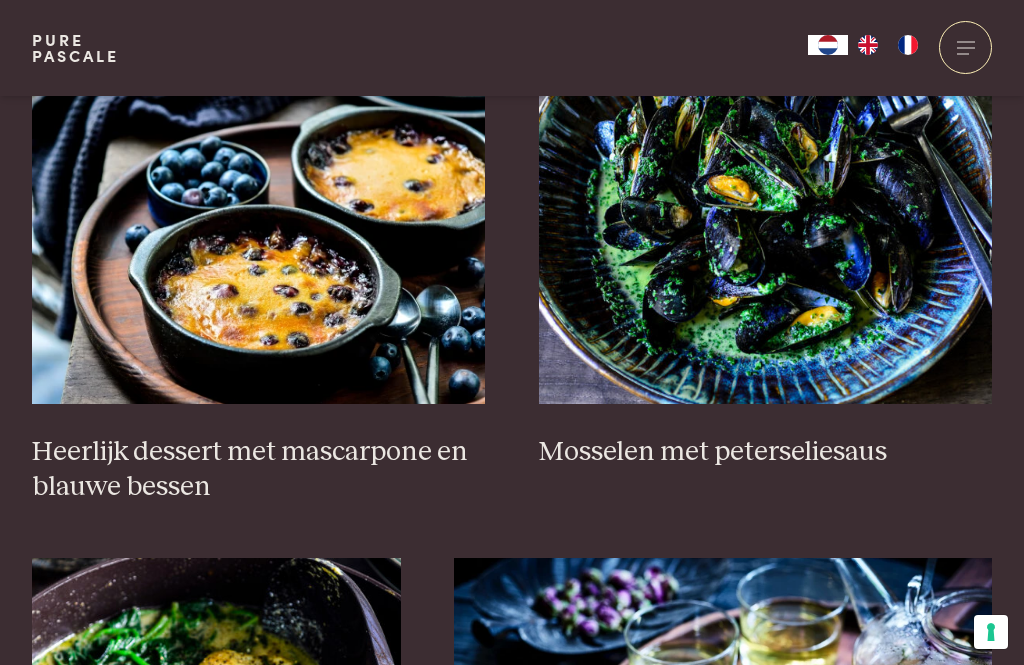 click at bounding box center [259, 204] 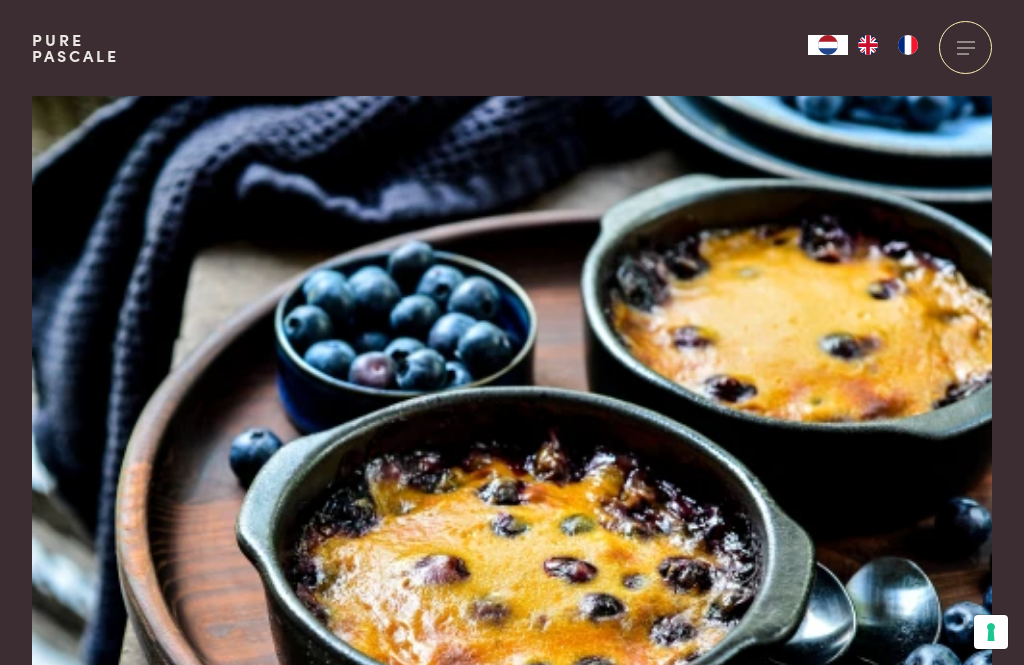 scroll, scrollTop: 0, scrollLeft: 0, axis: both 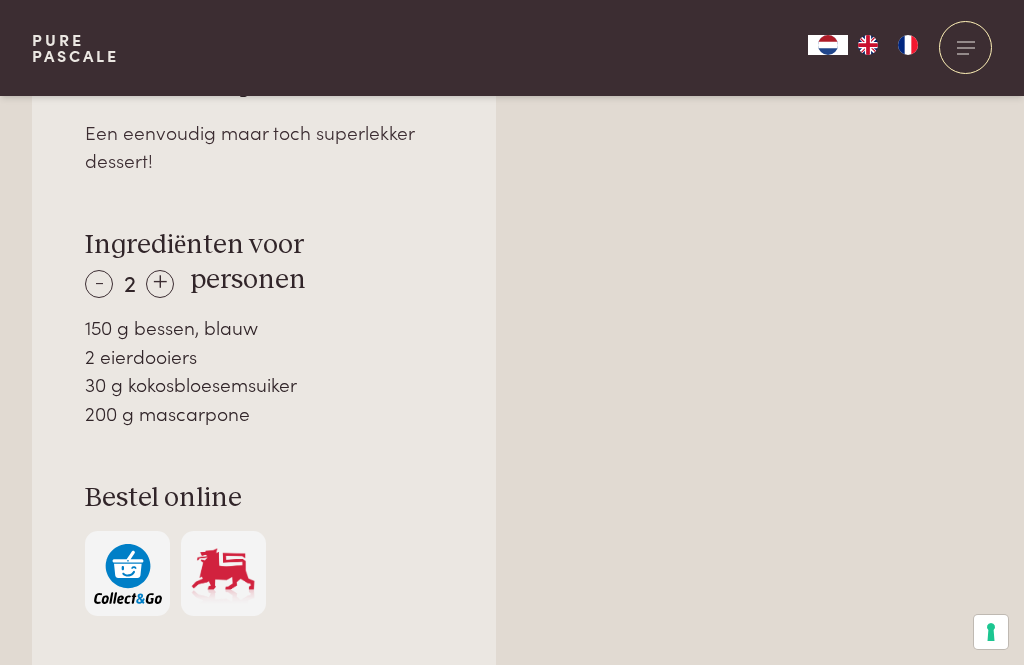 click on "+" at bounding box center [160, 284] 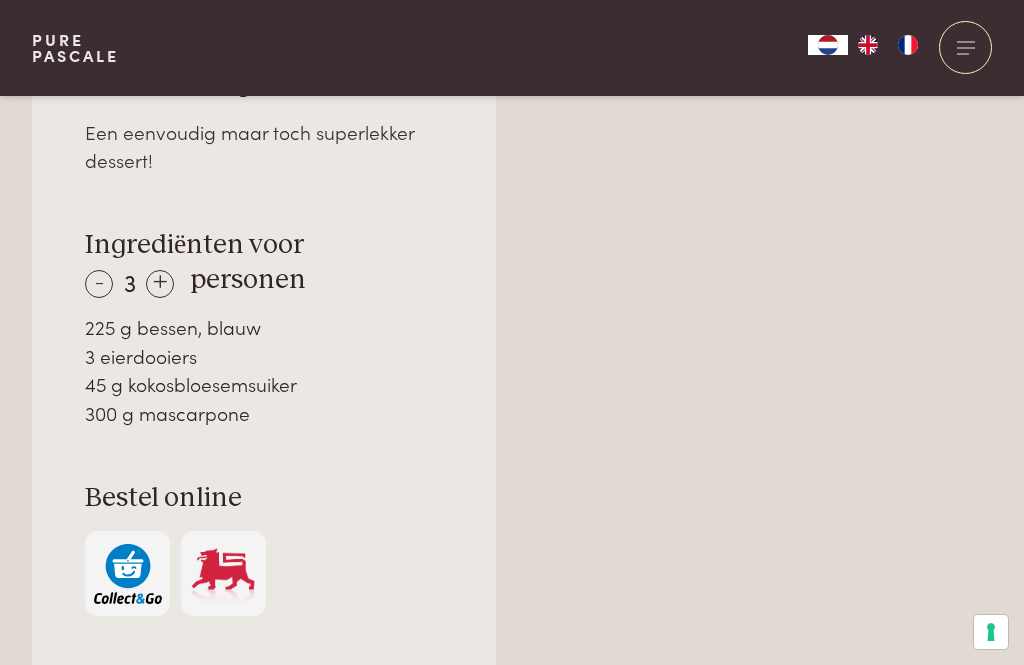 click on "+" at bounding box center [160, 284] 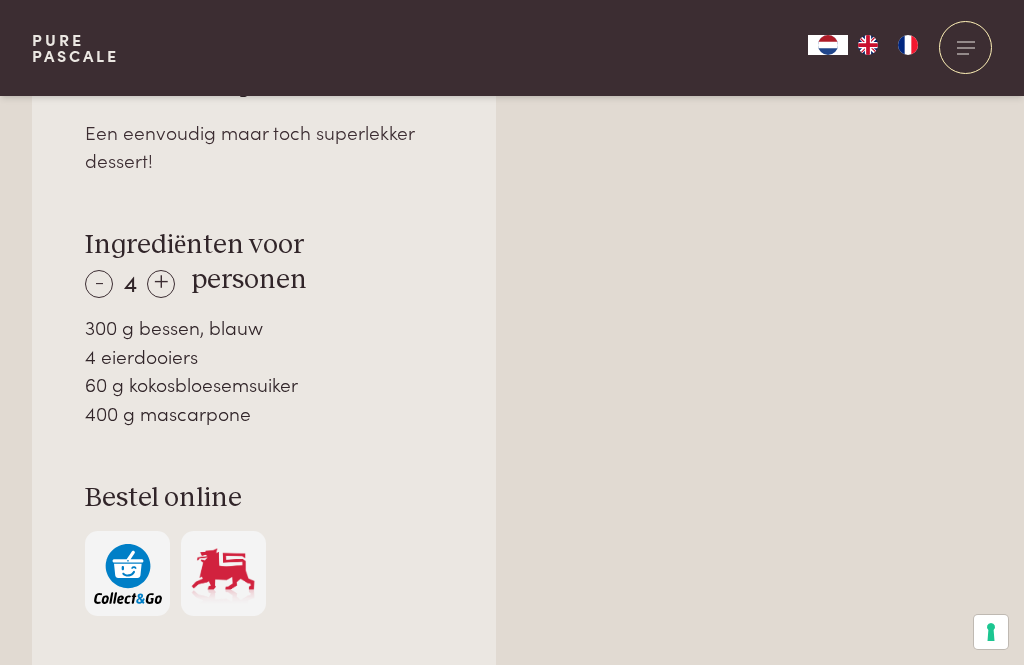 click on "+" at bounding box center [161, 284] 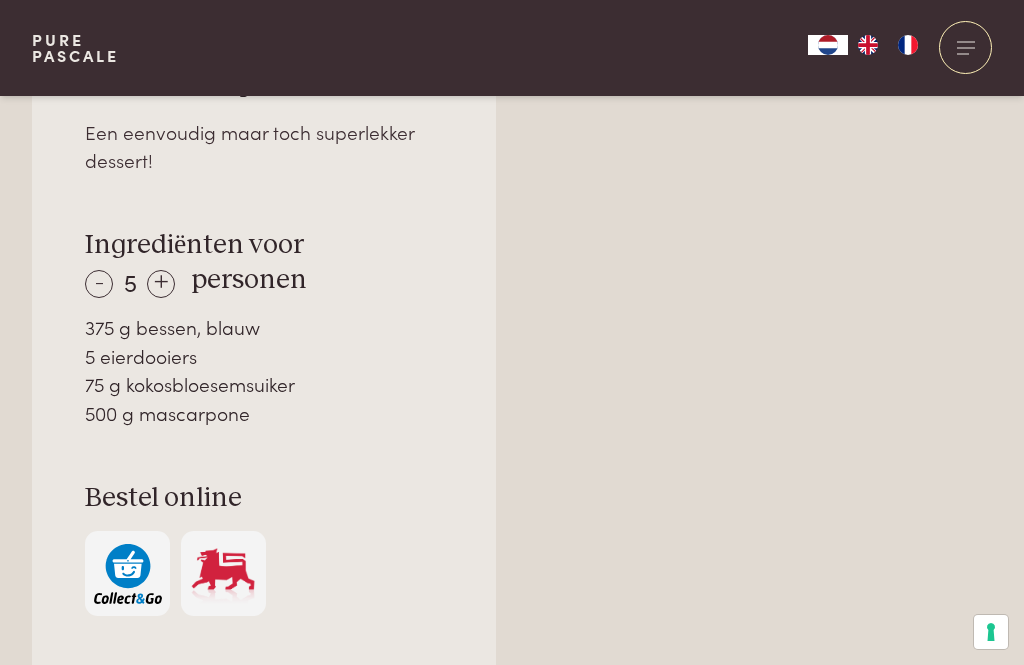 click on "+" at bounding box center (161, 284) 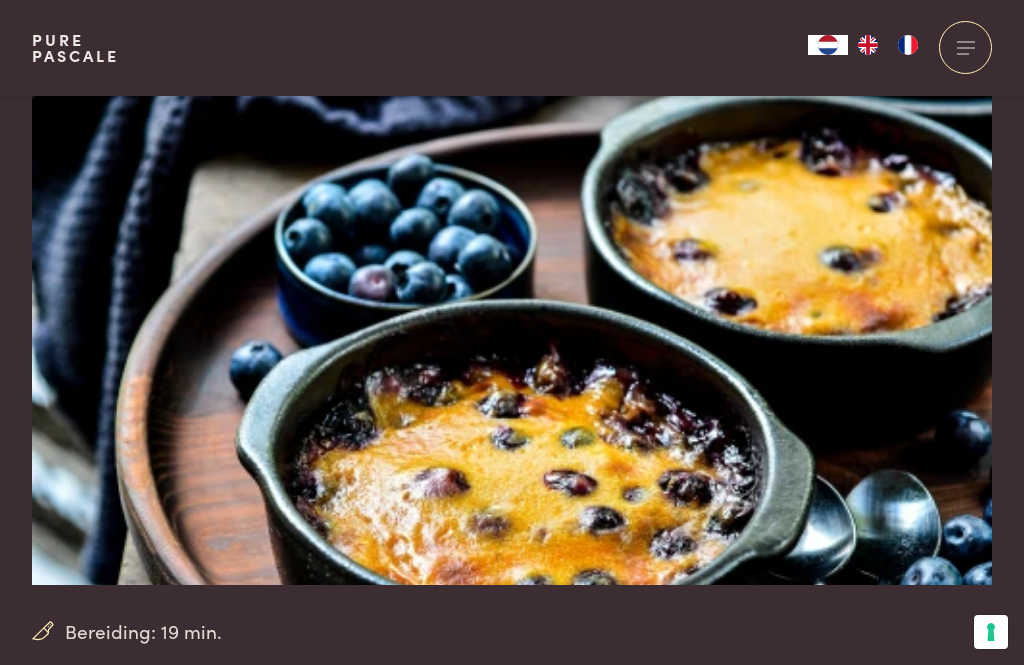 scroll, scrollTop: 86, scrollLeft: 0, axis: vertical 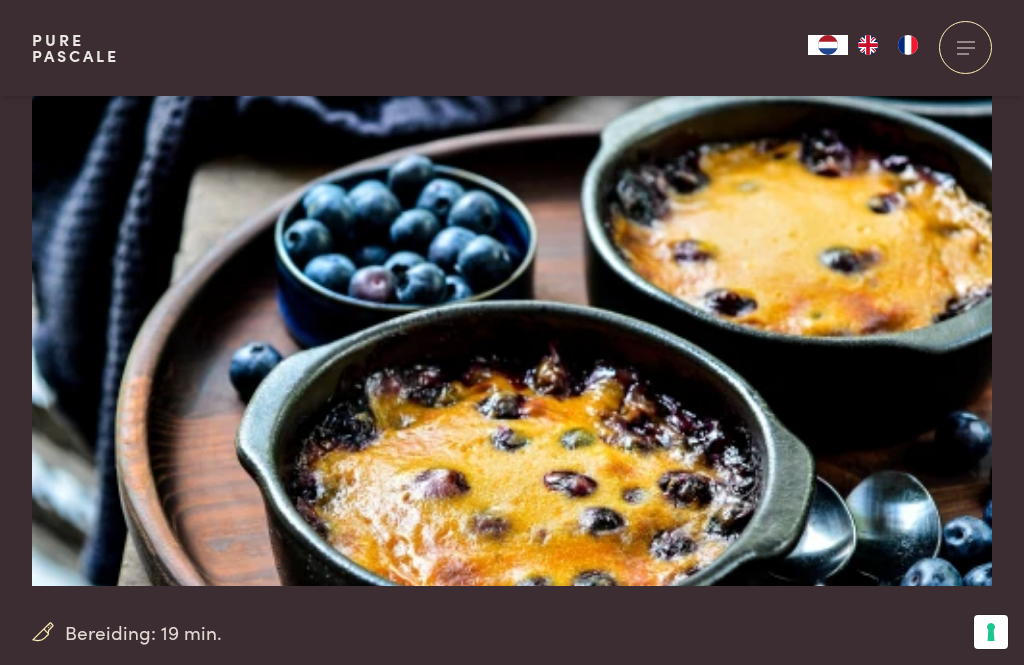 click at bounding box center (512, 298) 